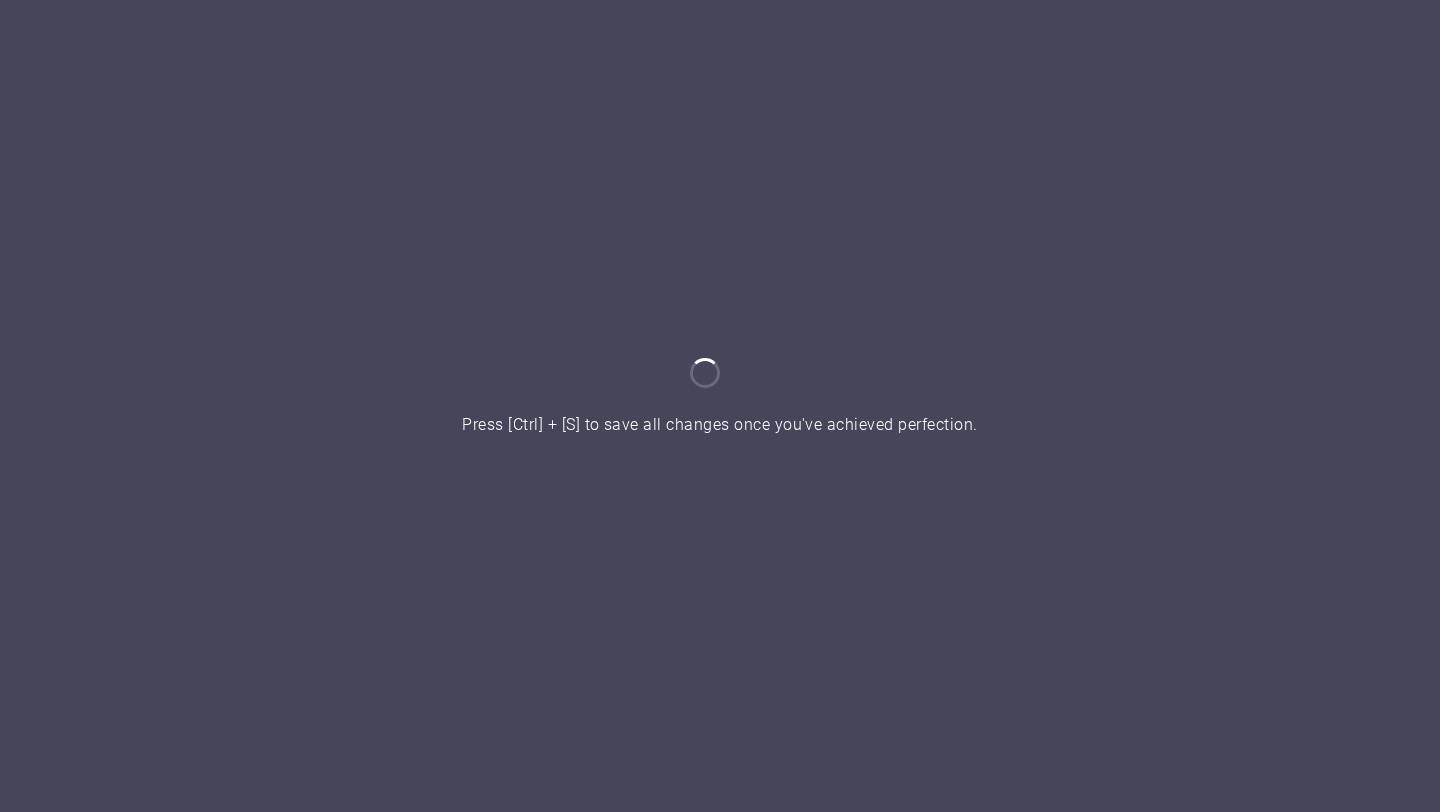 scroll, scrollTop: 0, scrollLeft: 0, axis: both 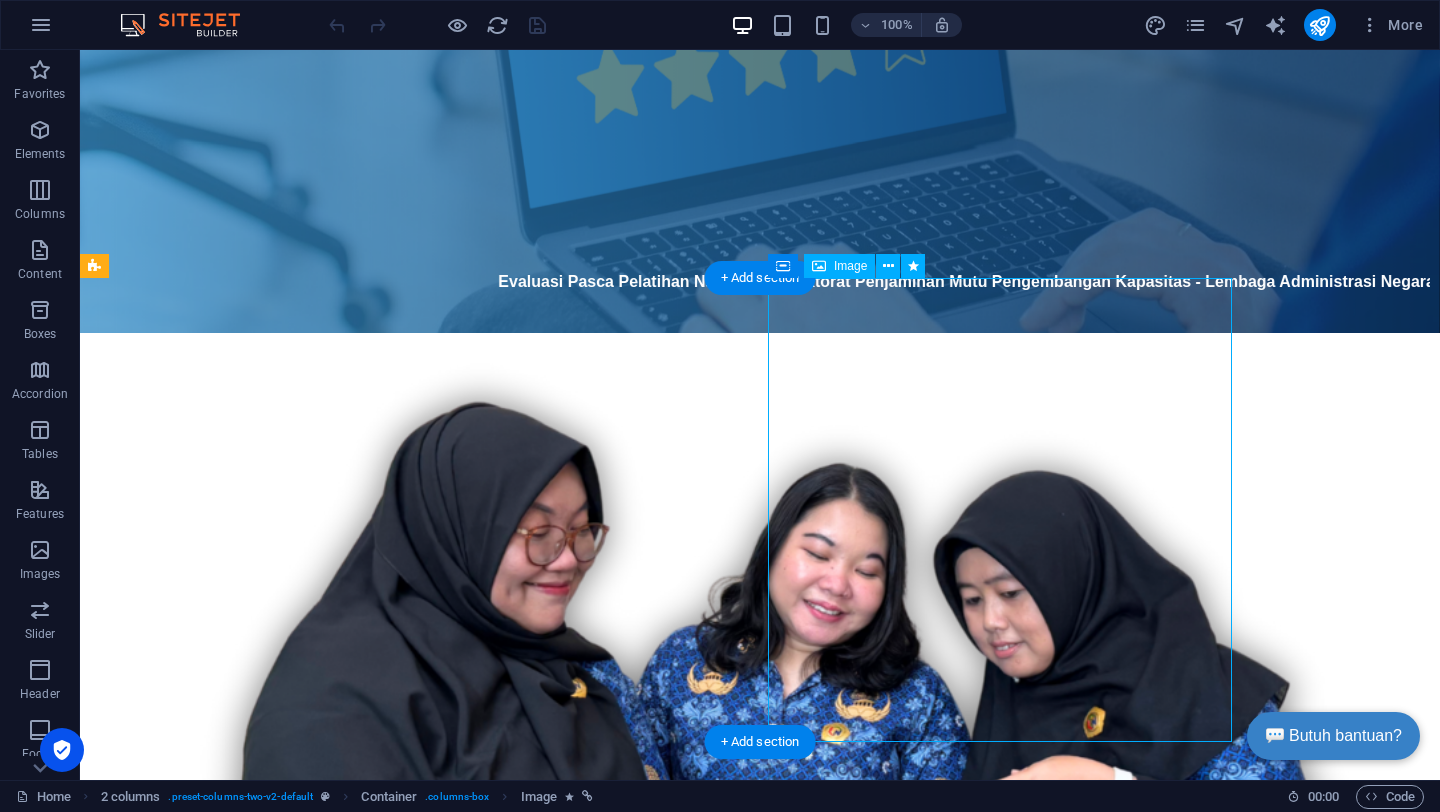 click at bounding box center [328, 2359] 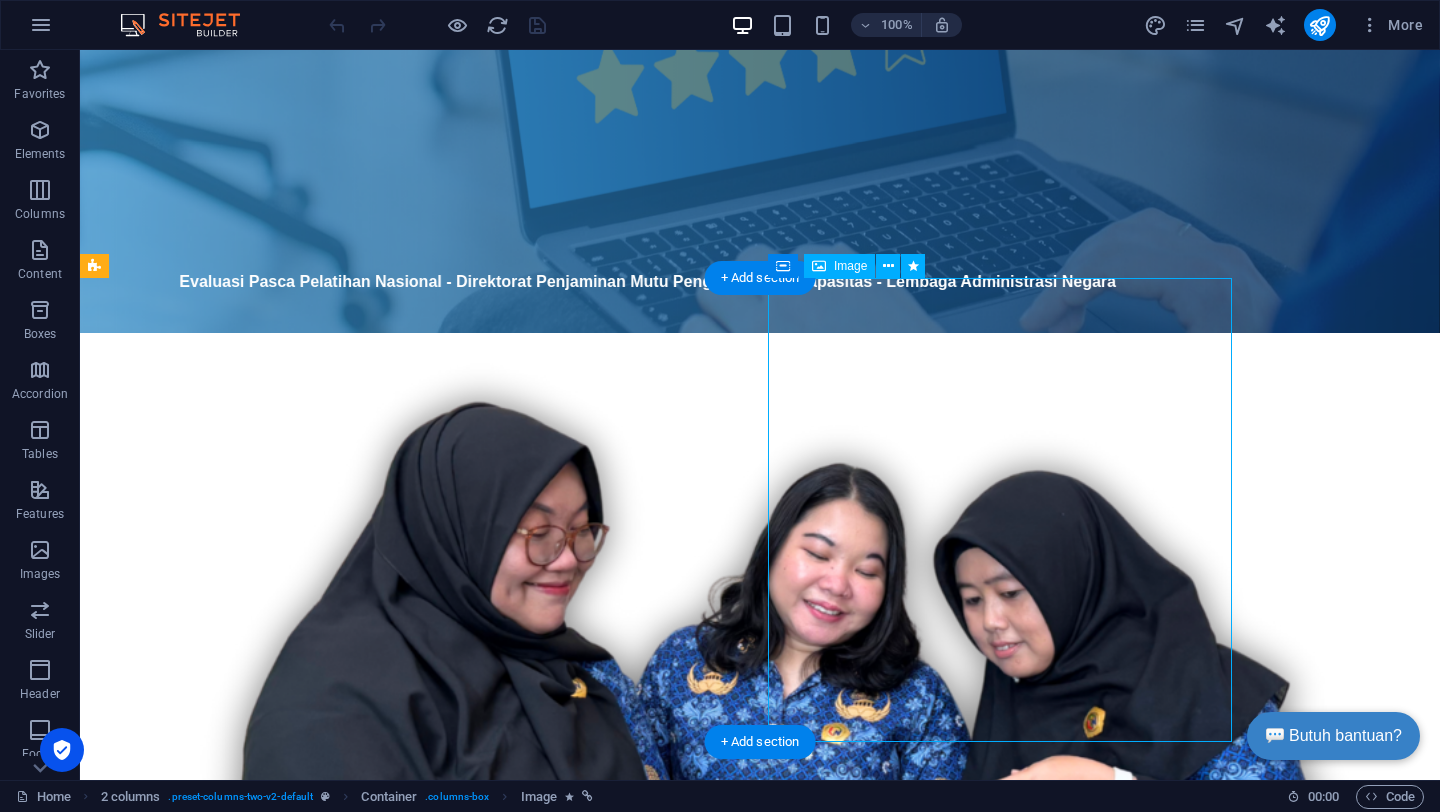 click at bounding box center (328, 2359) 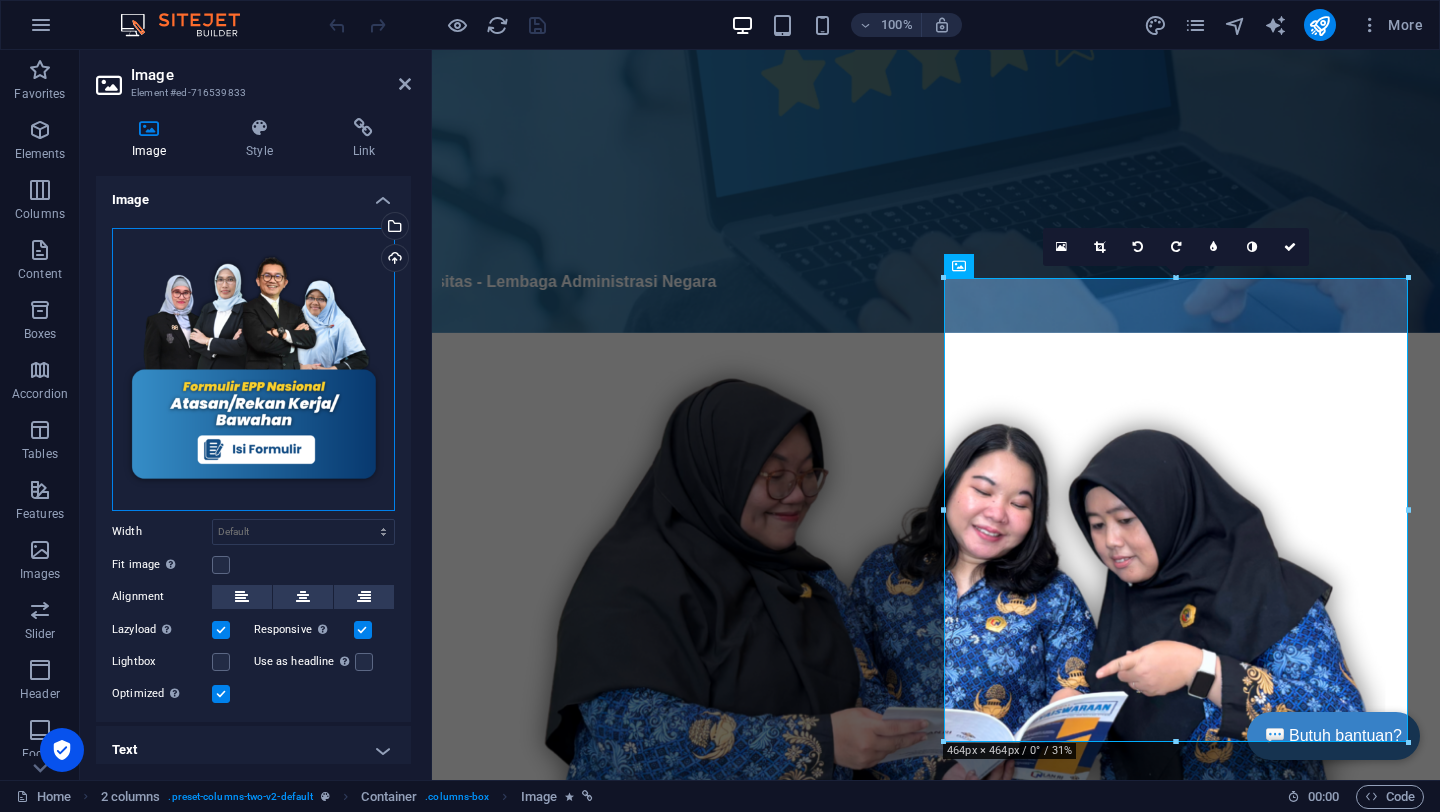 click on "Drag files here, click to choose files or select files from Files or our free stock photos & videos" at bounding box center (253, 369) 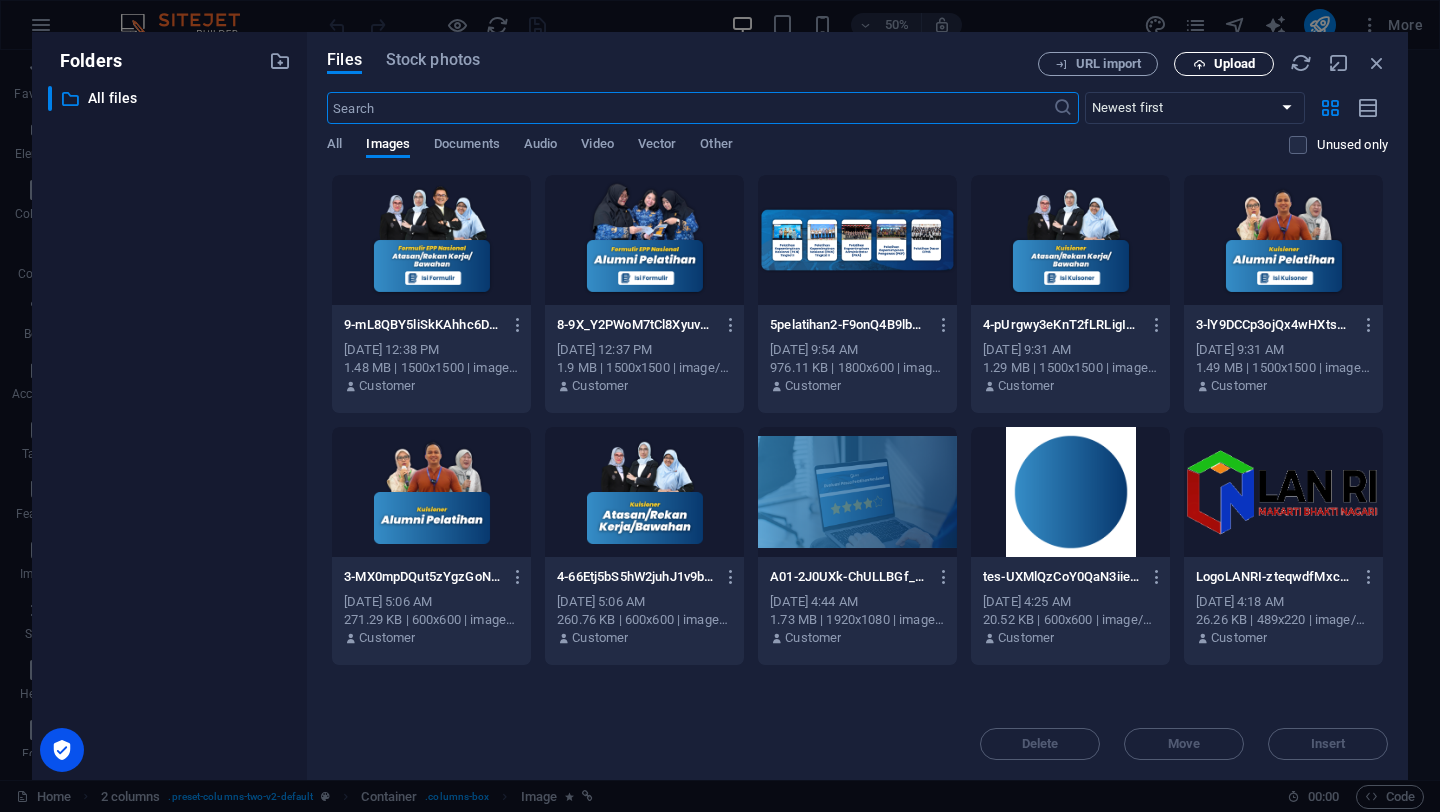 click on "Upload" at bounding box center (1224, 64) 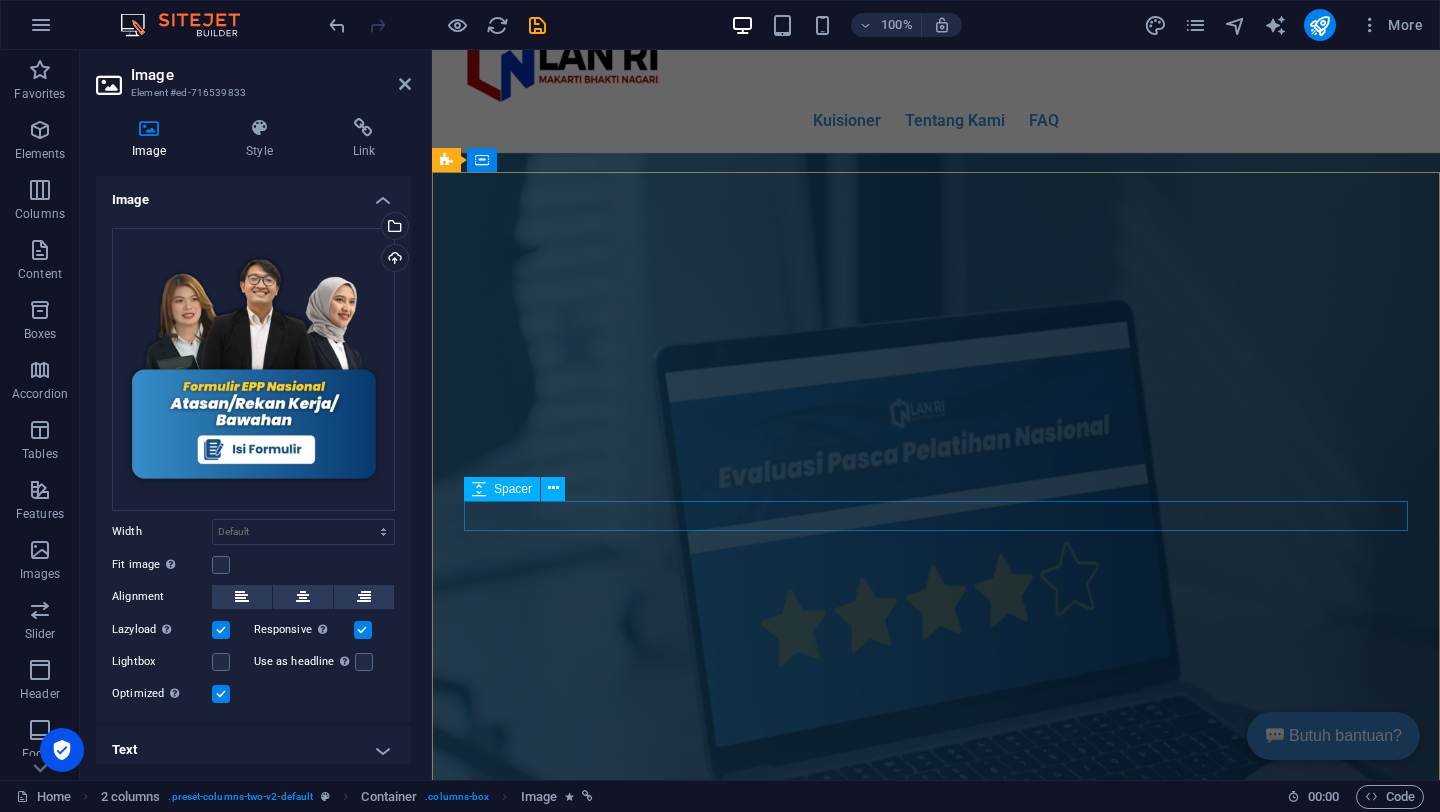 scroll, scrollTop: 0, scrollLeft: 0, axis: both 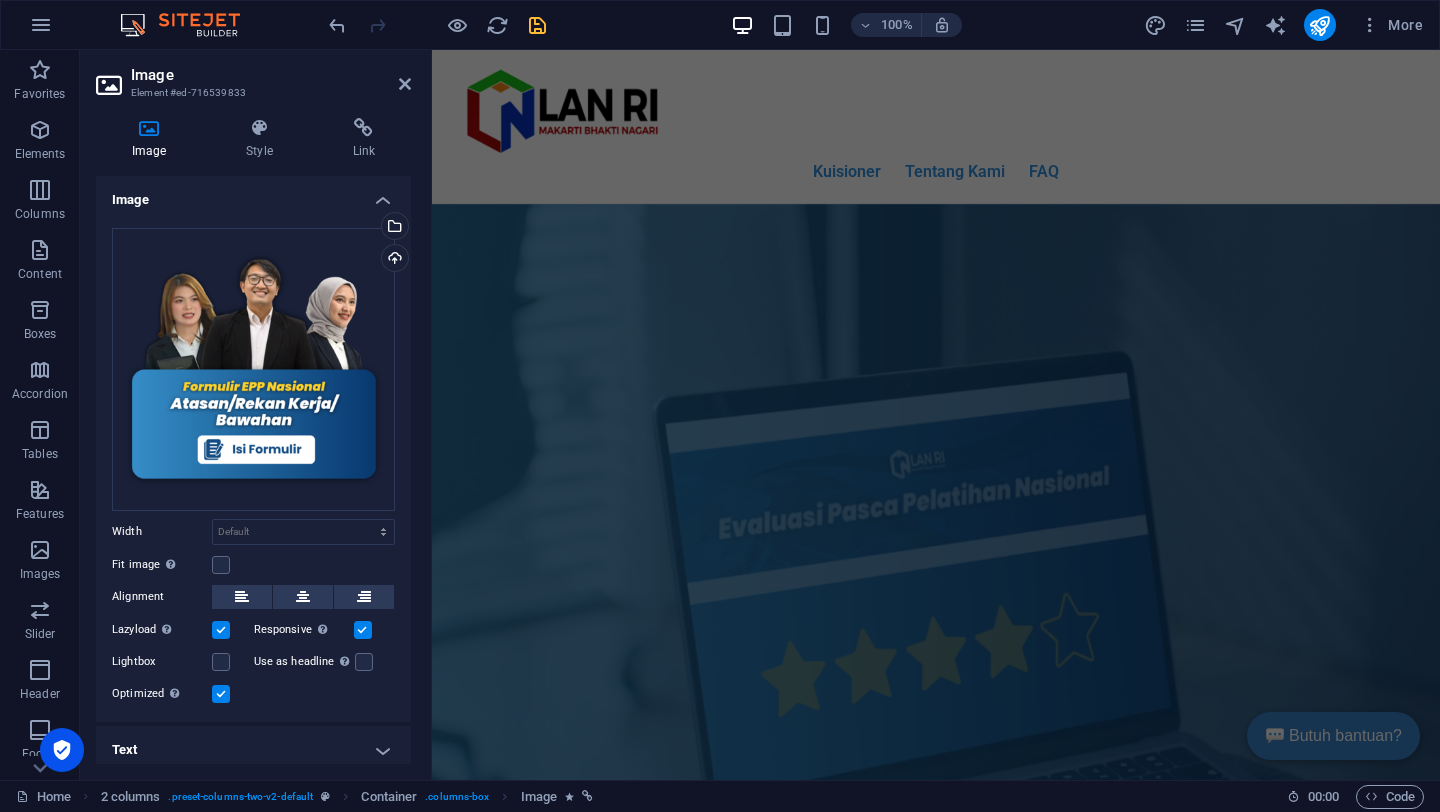 click at bounding box center (537, 25) 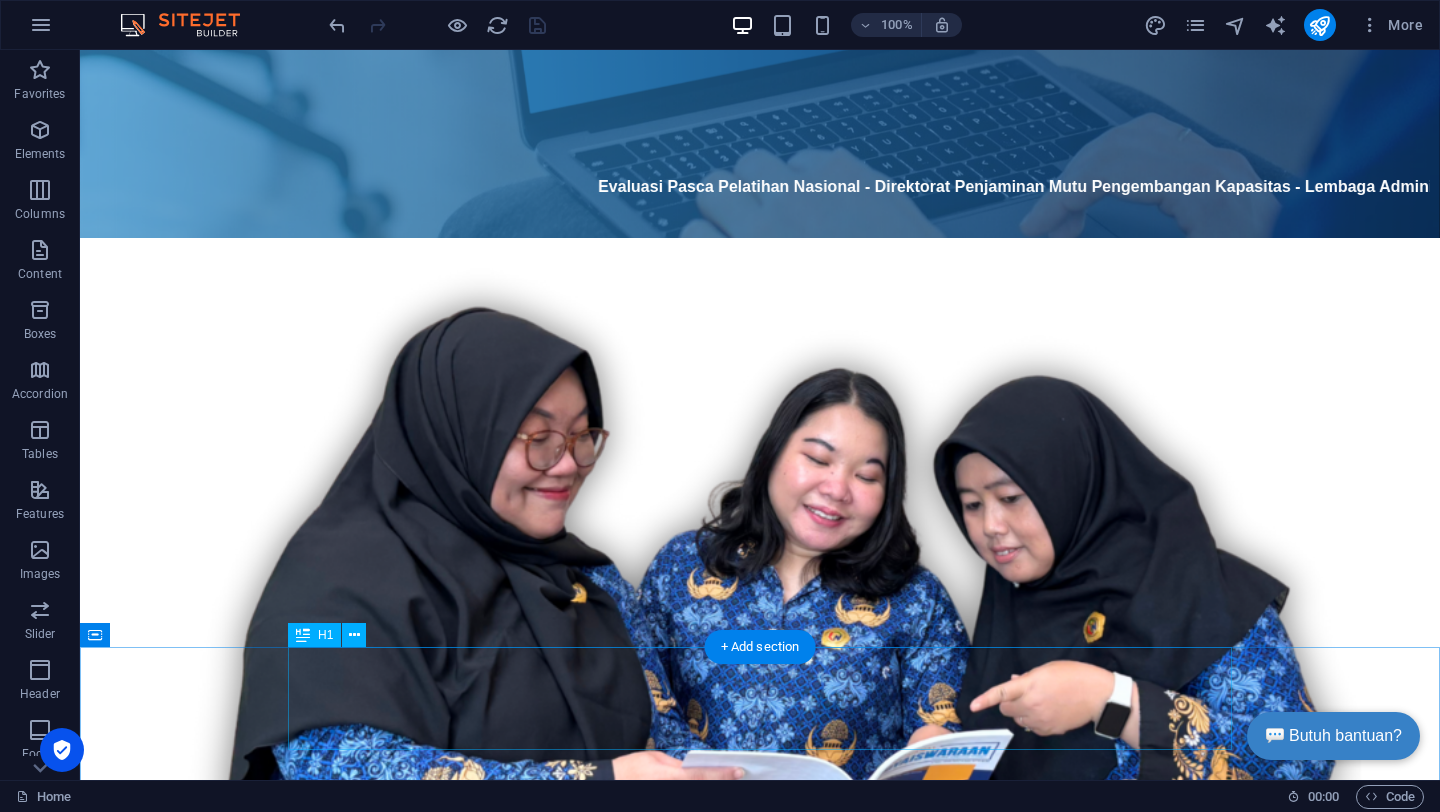 click on "Tentang Kami" at bounding box center [760, 2995] 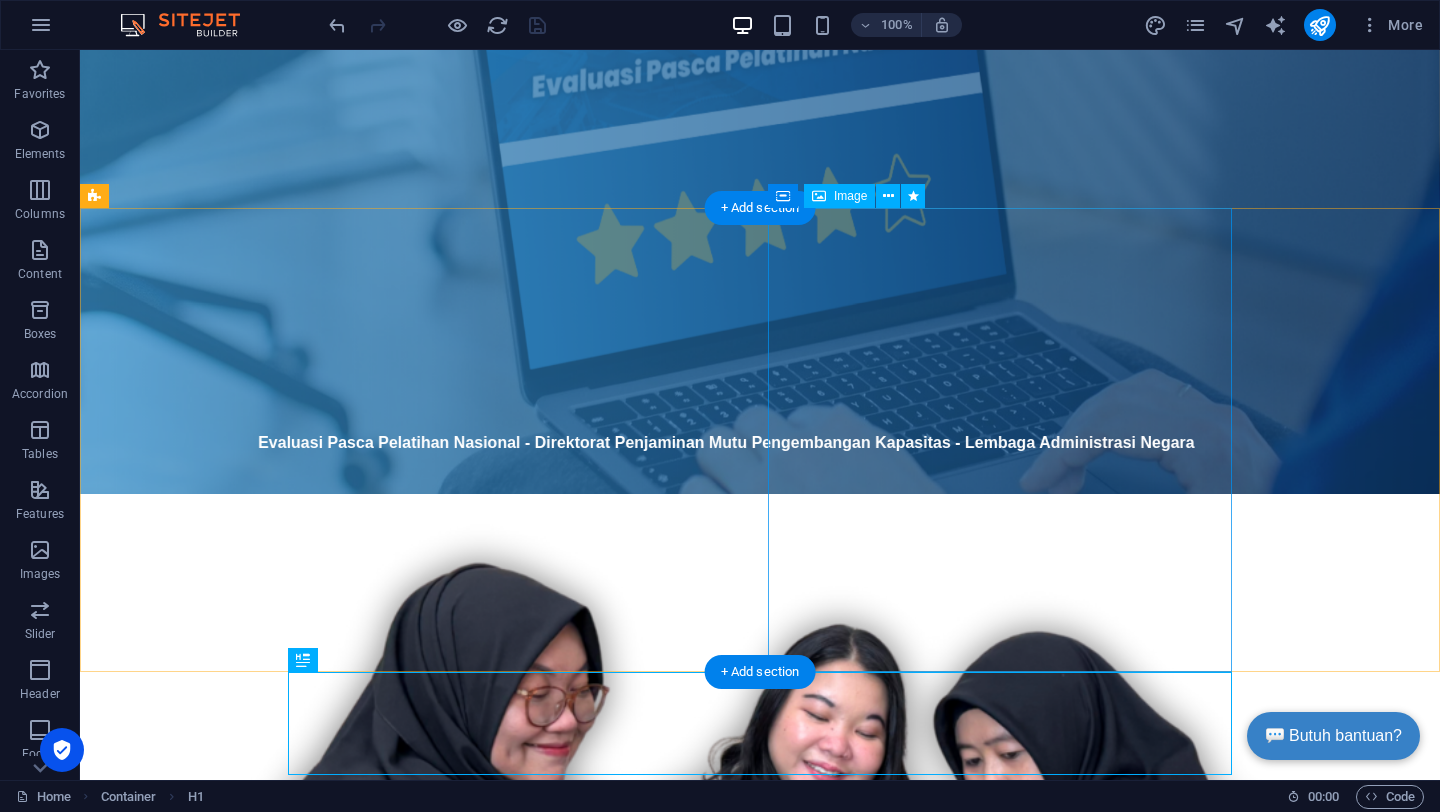 scroll, scrollTop: 0, scrollLeft: 0, axis: both 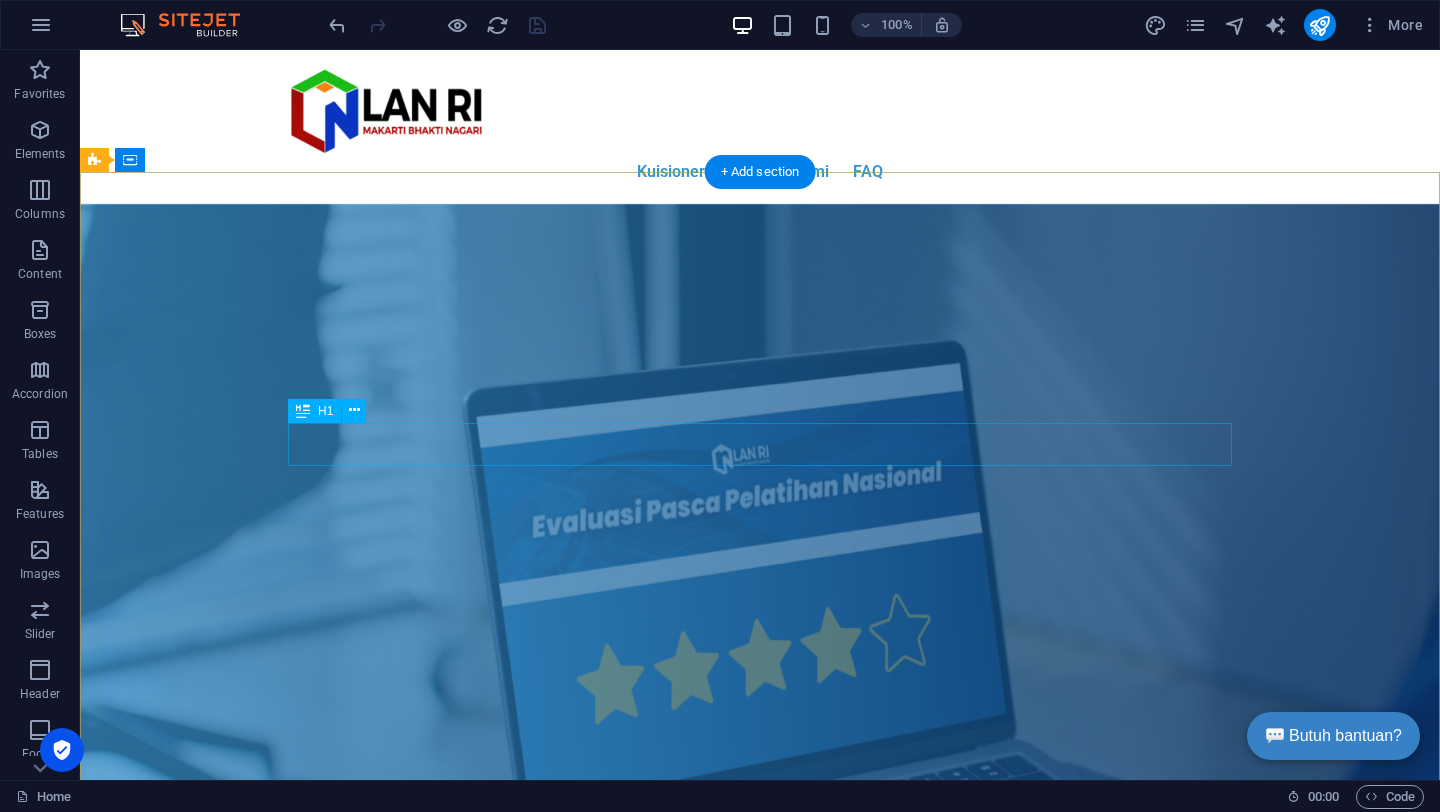 click on "Evaluasi Pasca Pelatihan Nasional" at bounding box center (760, 353) 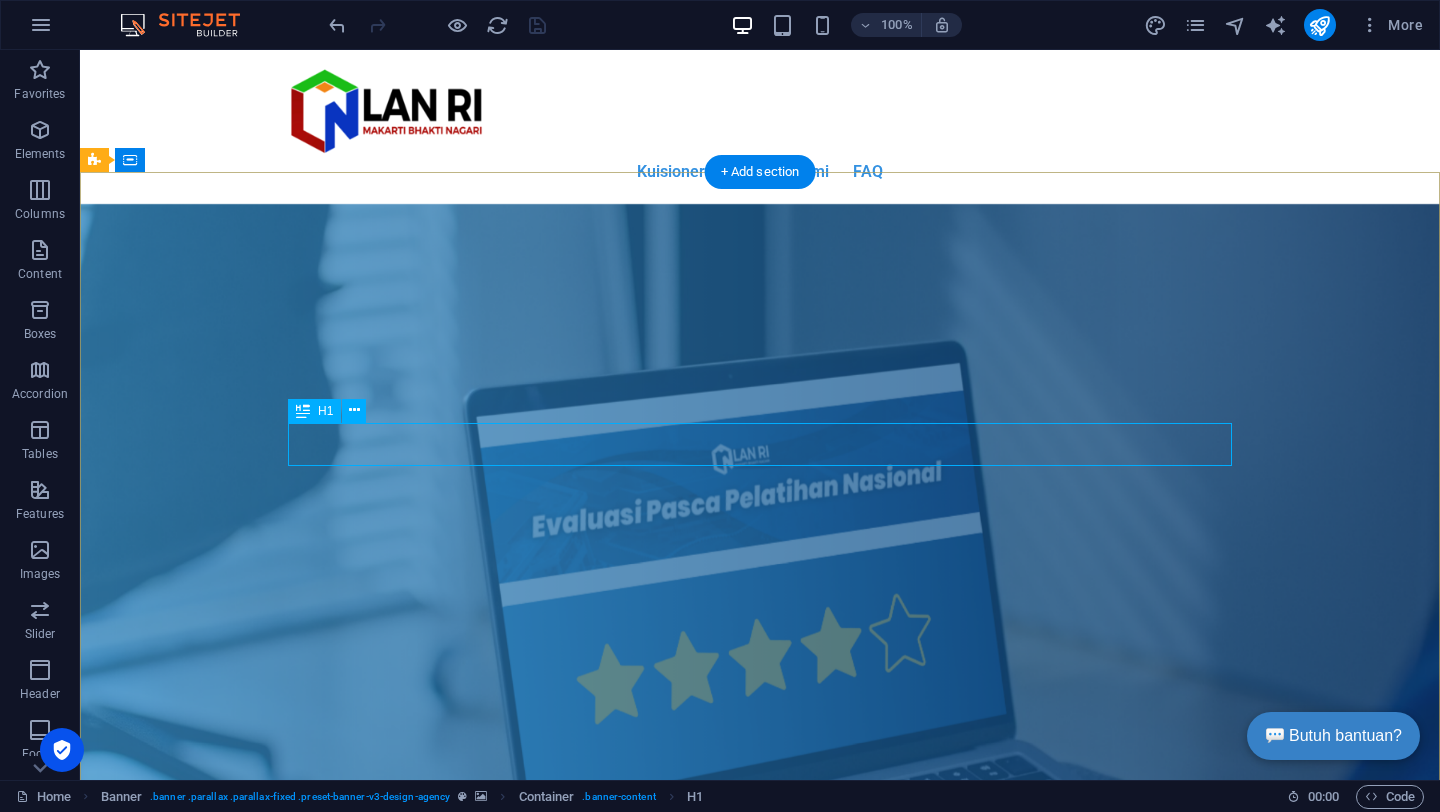 click on "Evaluasi Pasca Pelatihan Nasional" at bounding box center (760, 353) 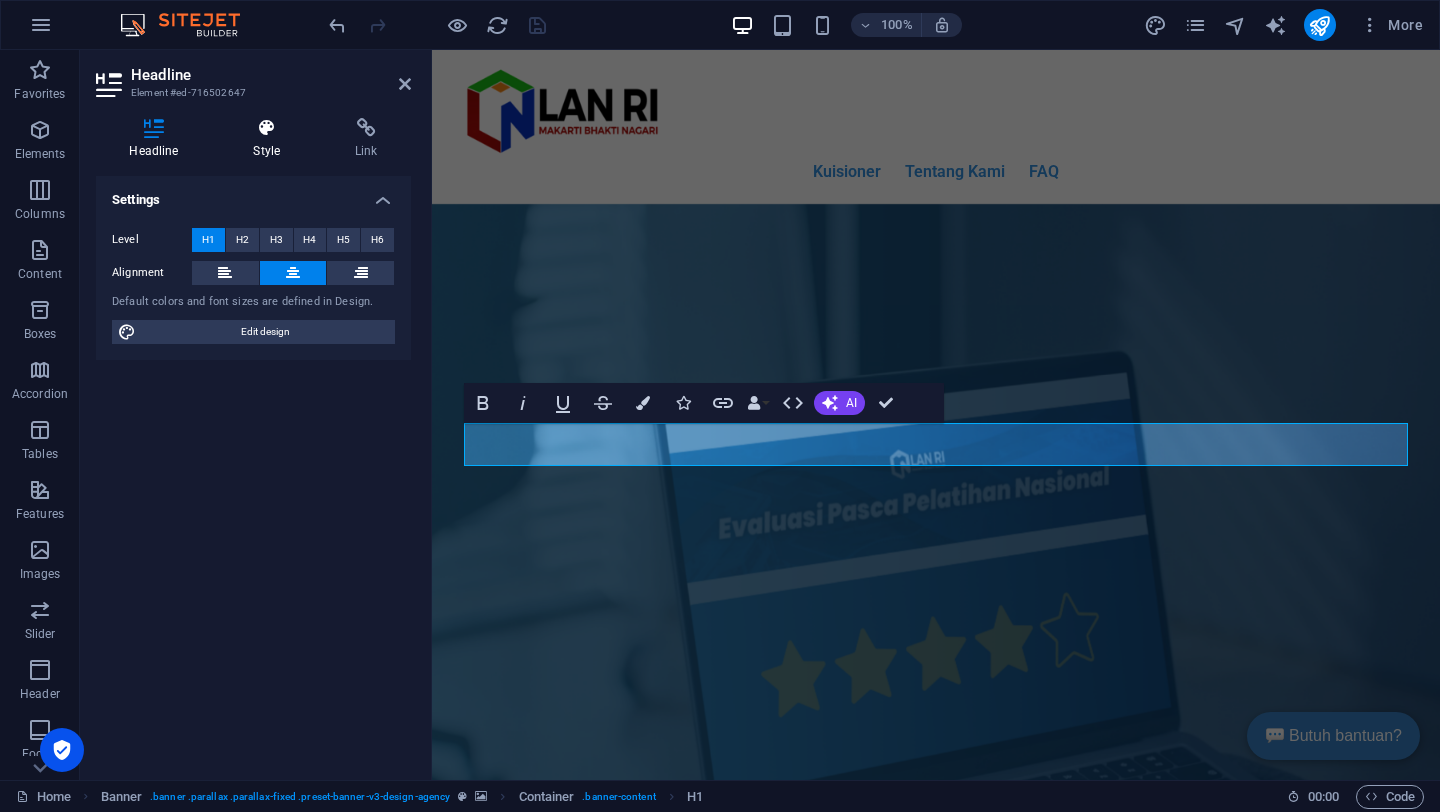 click at bounding box center [267, 128] 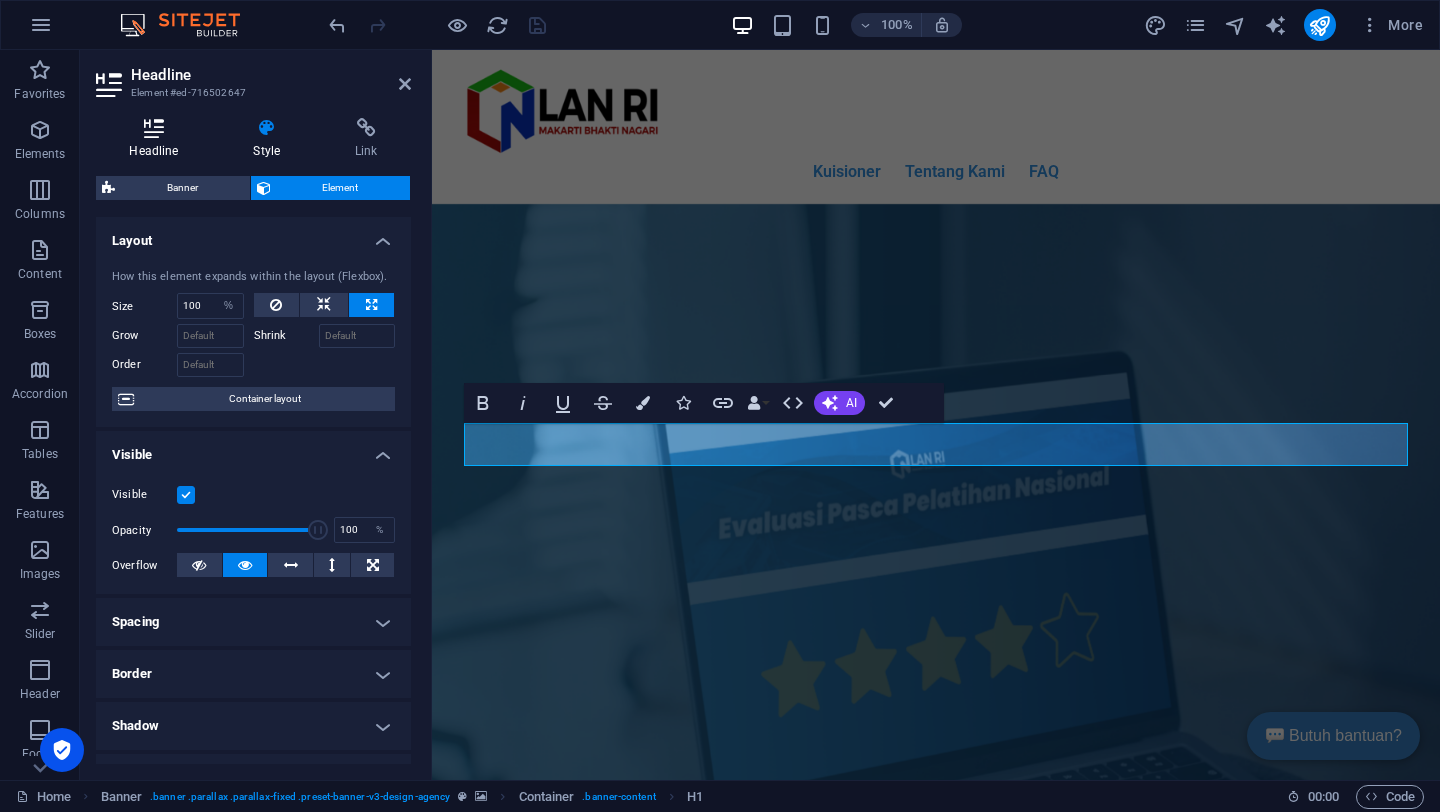 click at bounding box center [154, 128] 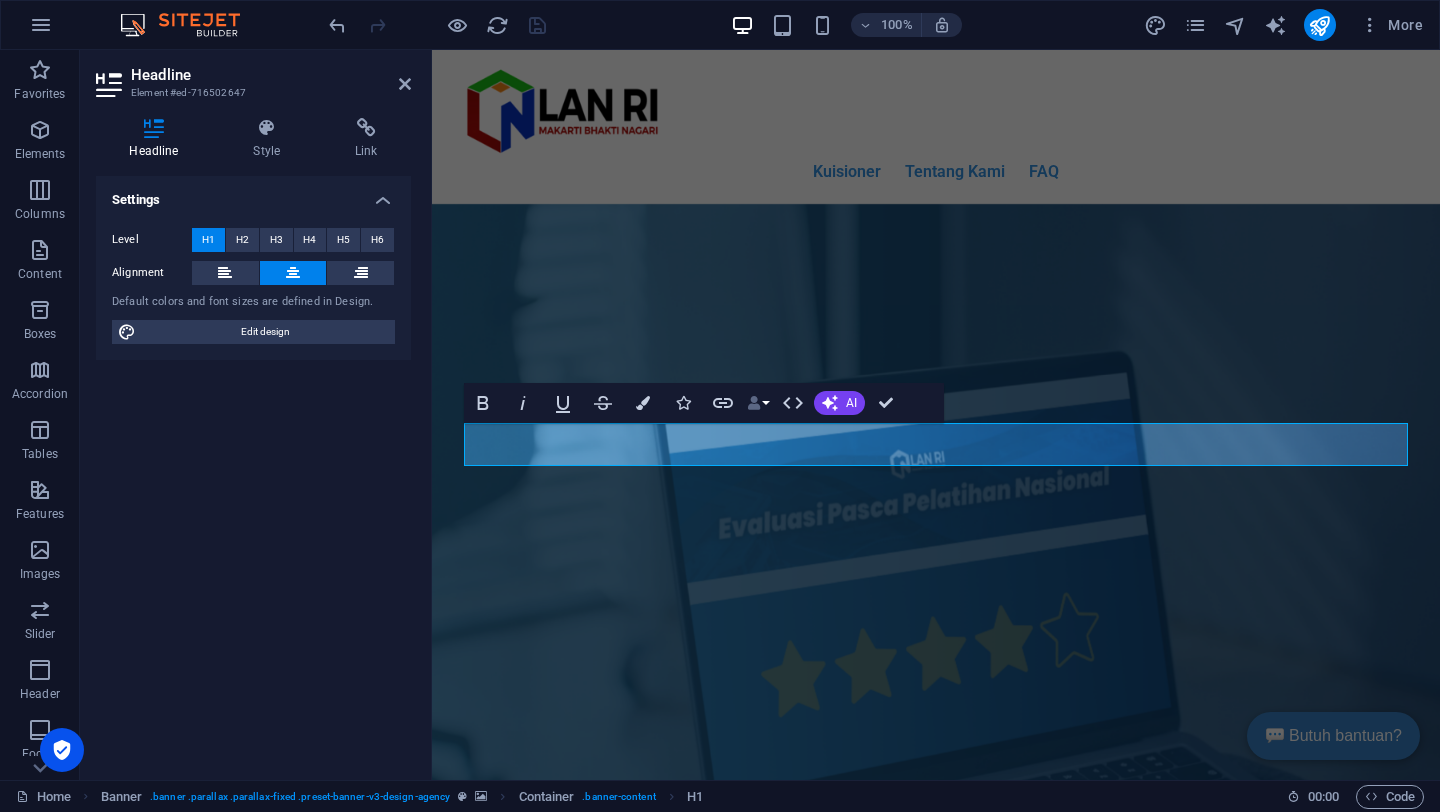 click on "Data Bindings" at bounding box center [758, 403] 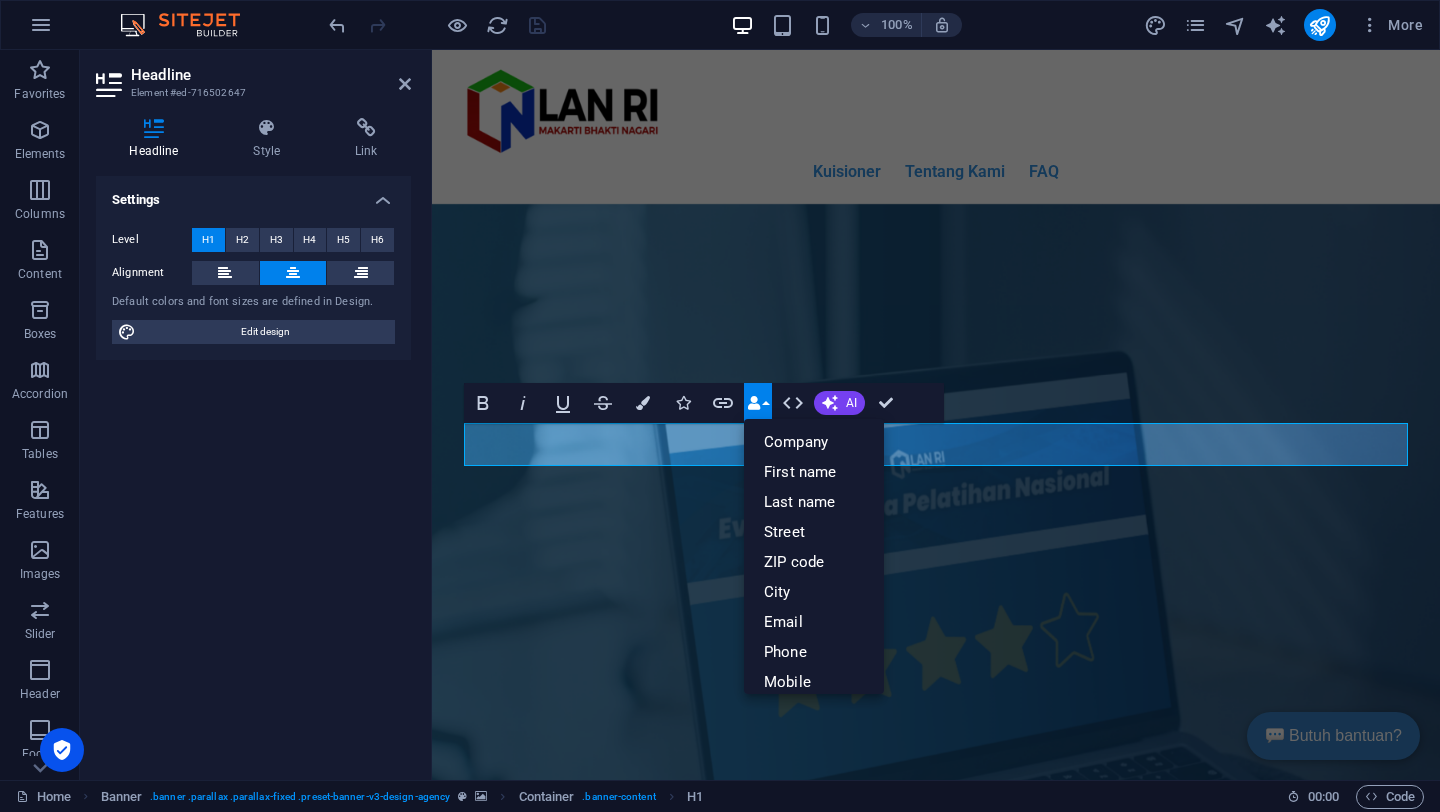 click on "Data Bindings" at bounding box center [758, 403] 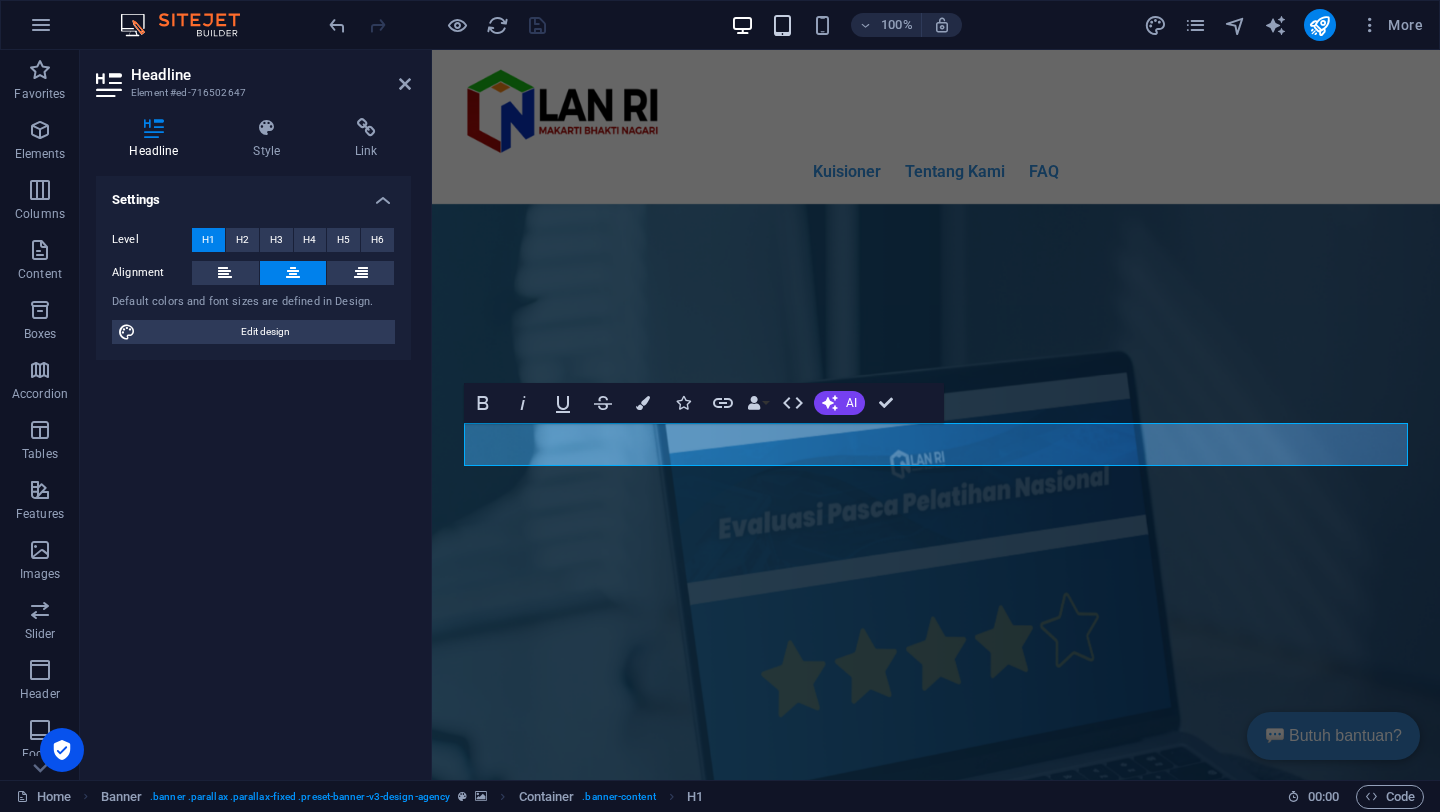 click at bounding box center (782, 25) 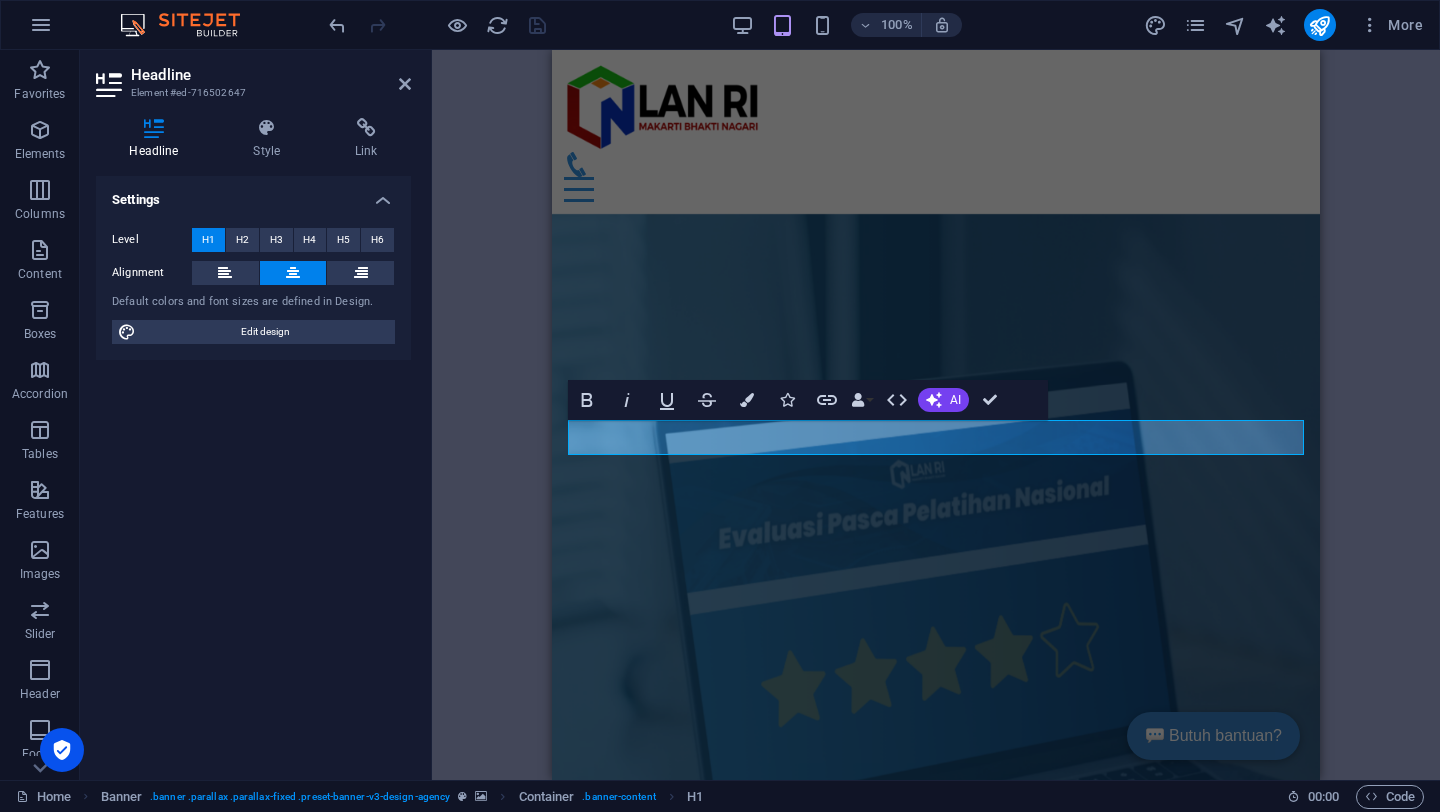 click on "100%" at bounding box center [846, 25] 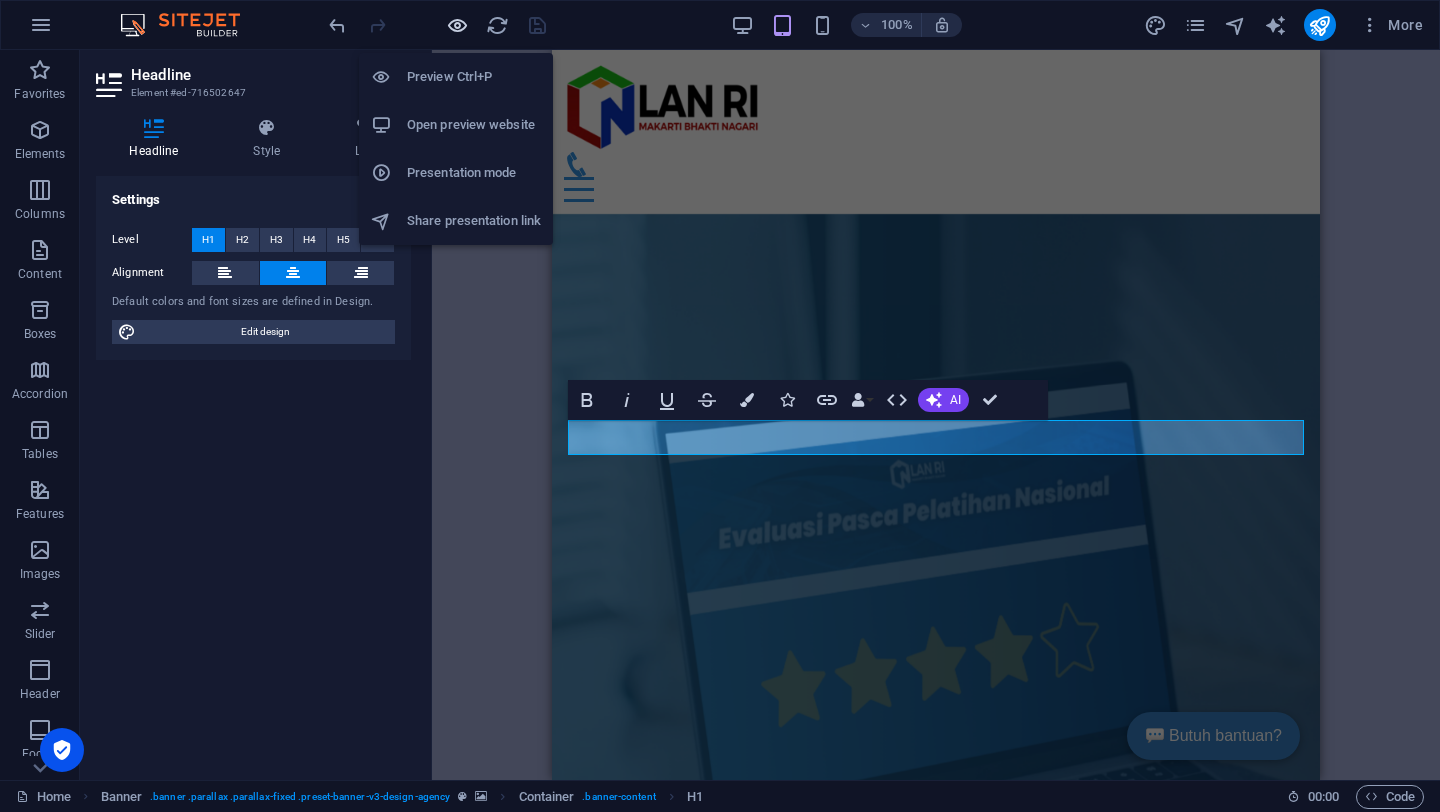click at bounding box center (457, 25) 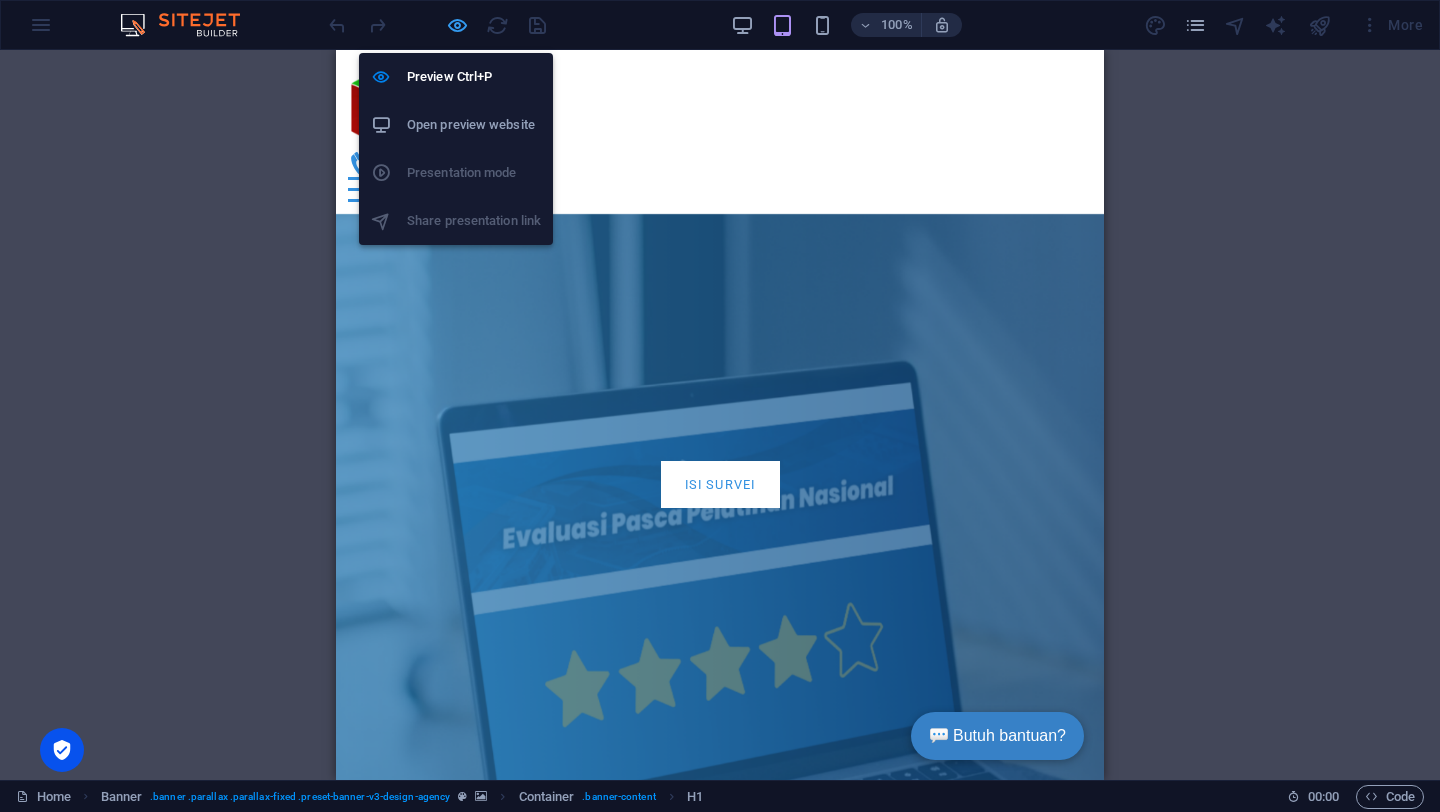 click at bounding box center (457, 25) 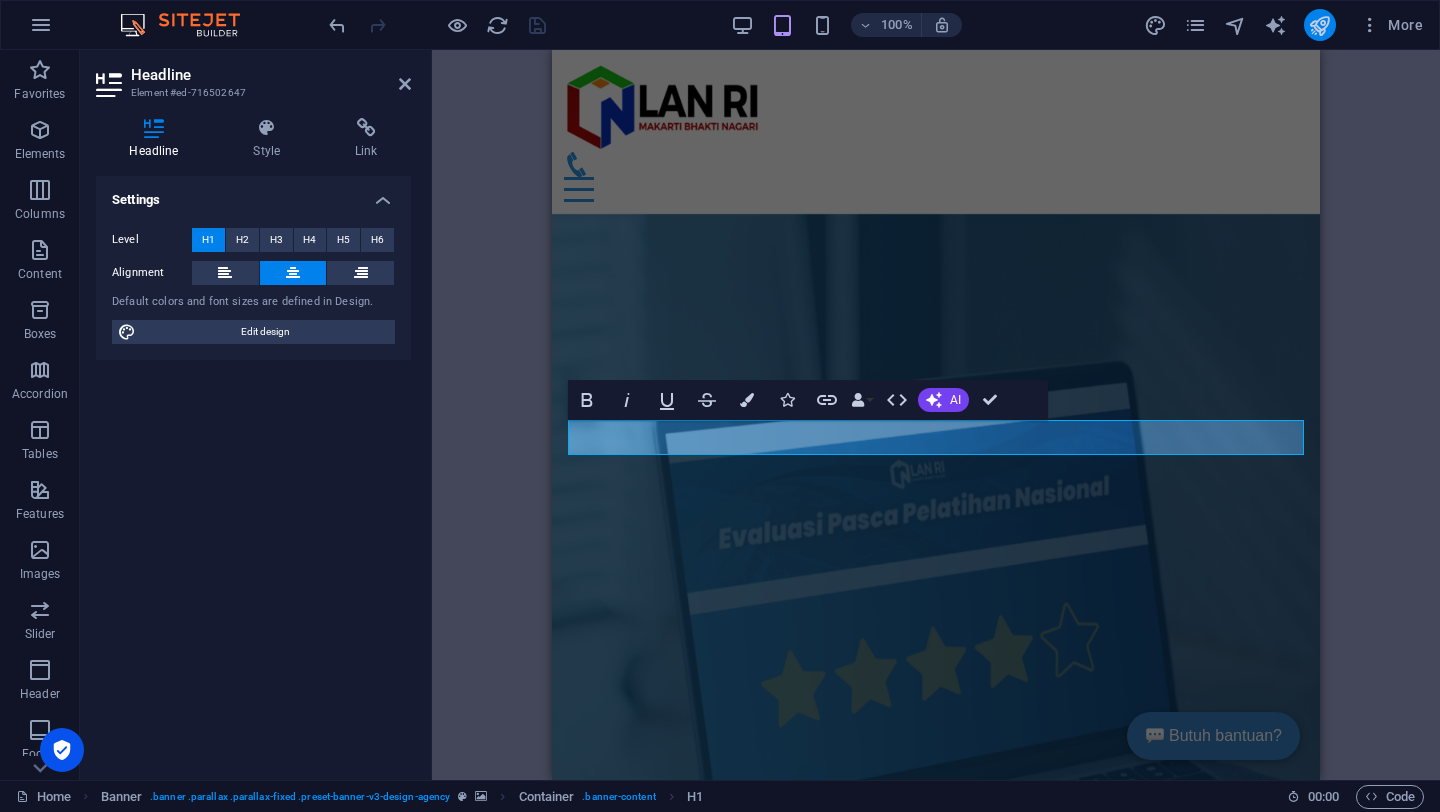 click at bounding box center [1319, 25] 